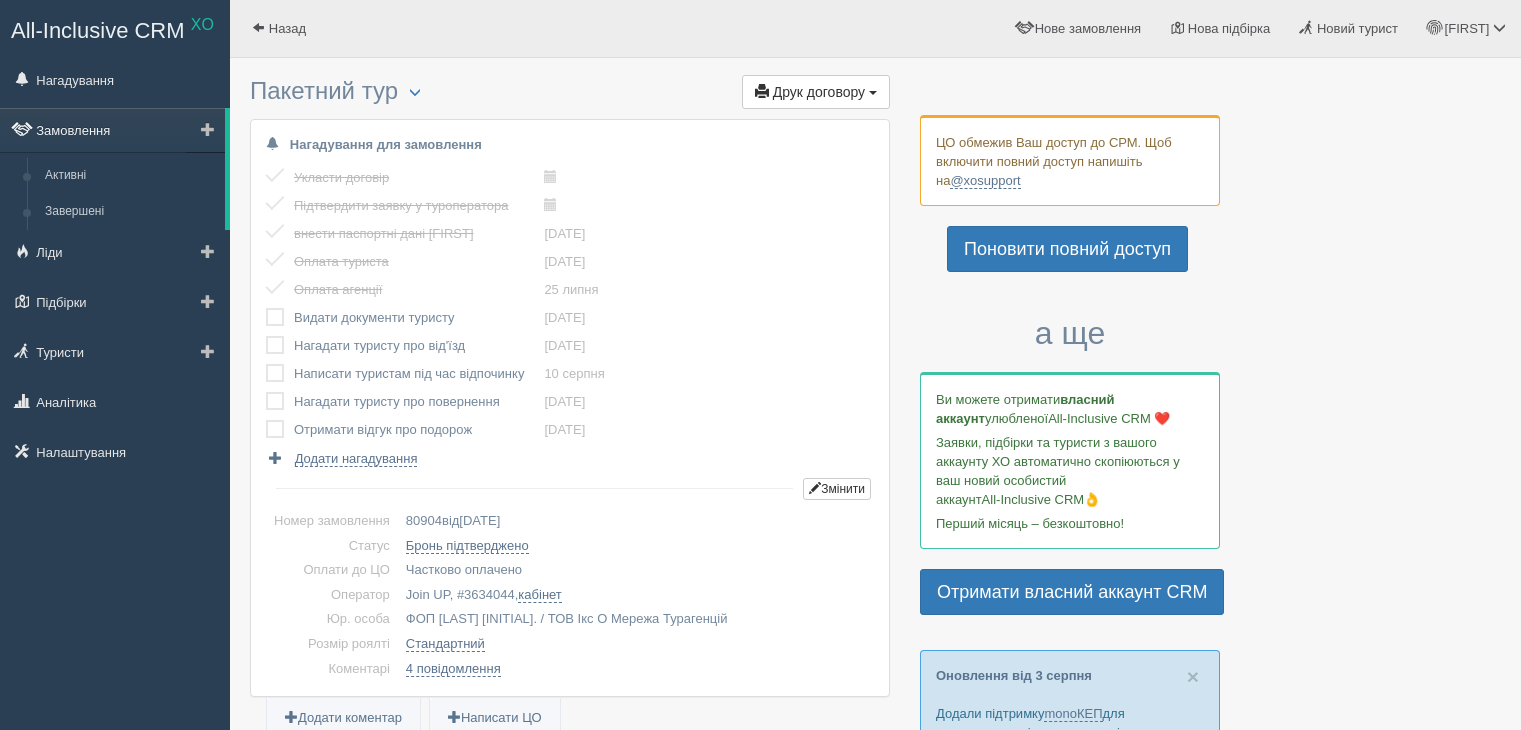 scroll, scrollTop: 0, scrollLeft: 0, axis: both 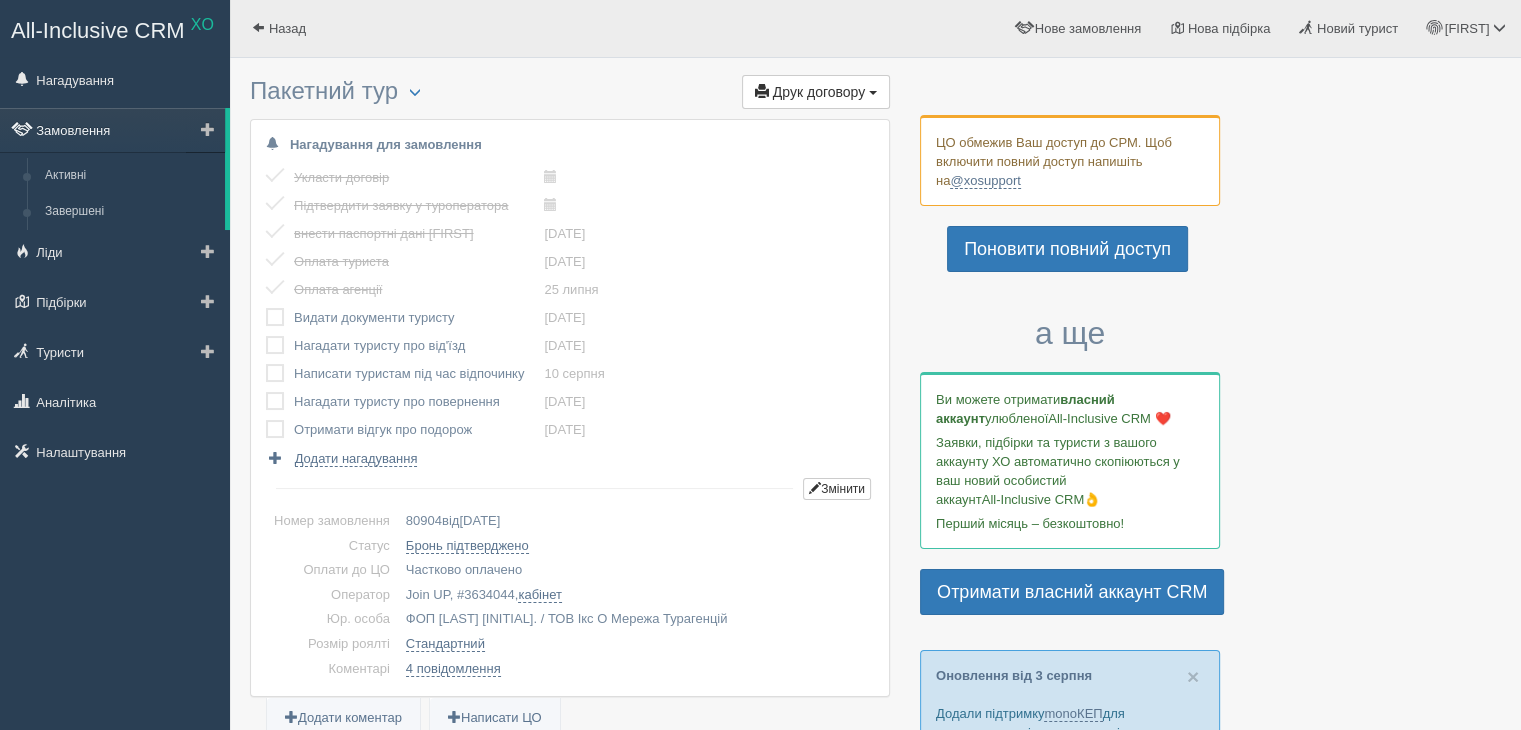 click on "Замовлення" at bounding box center [112, 130] 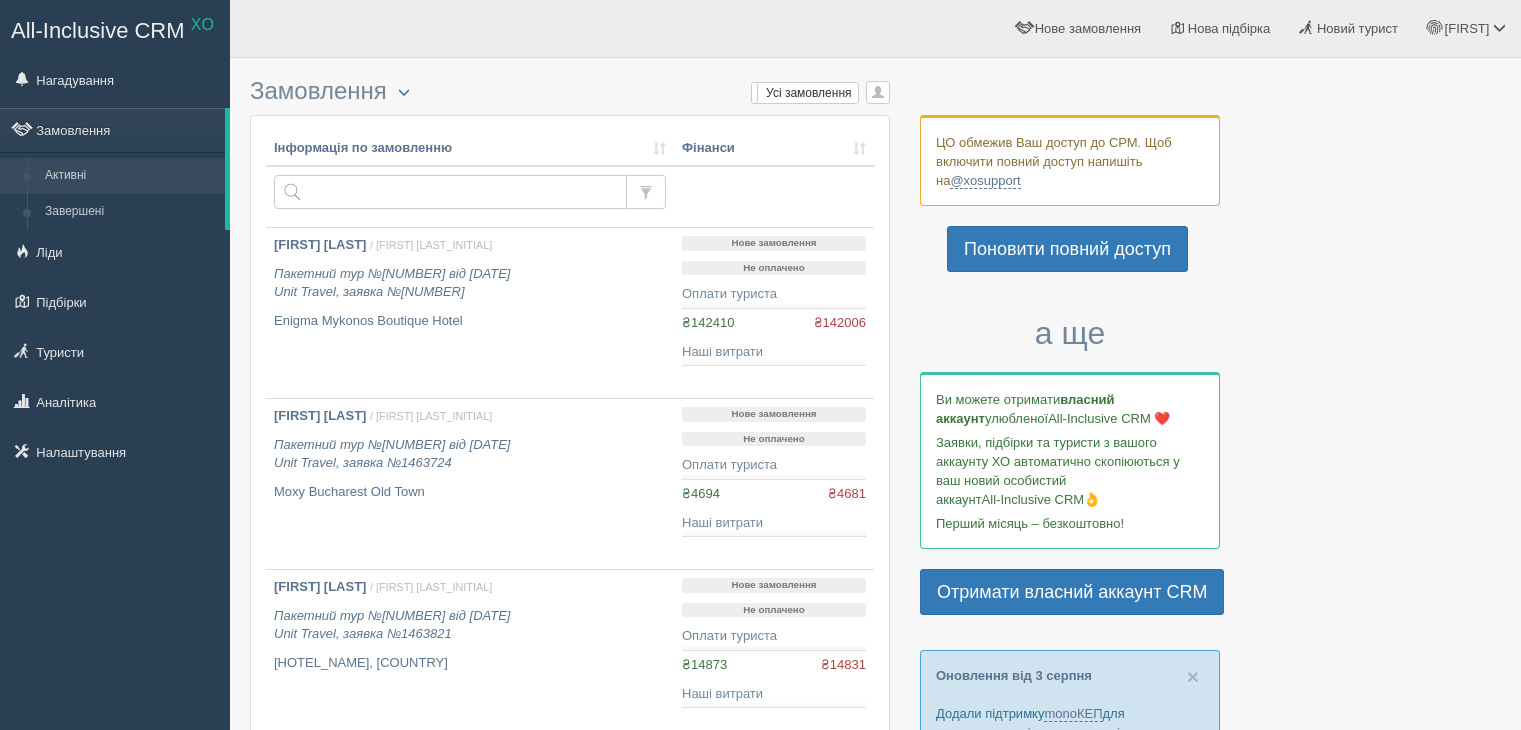 scroll, scrollTop: 0, scrollLeft: 0, axis: both 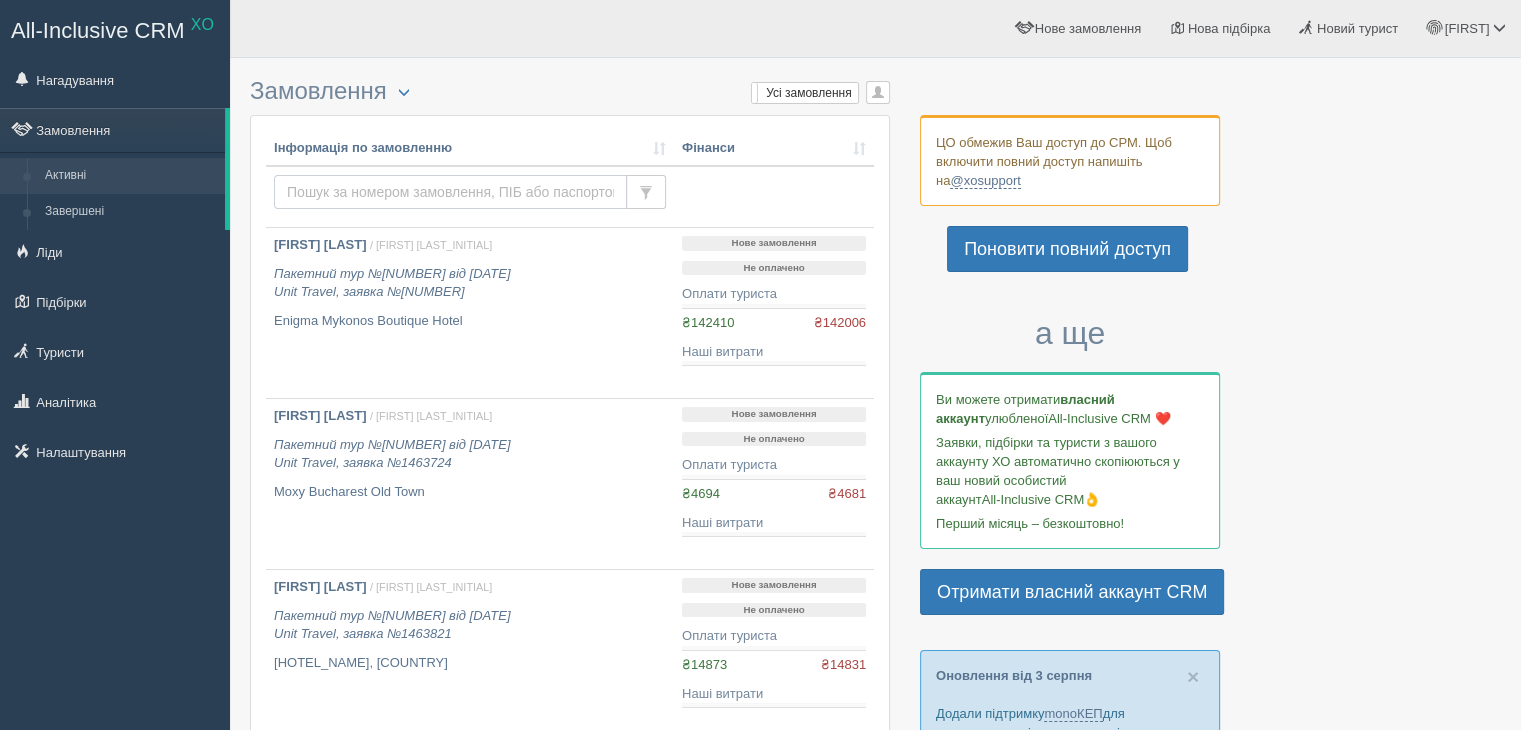 click at bounding box center (450, 192) 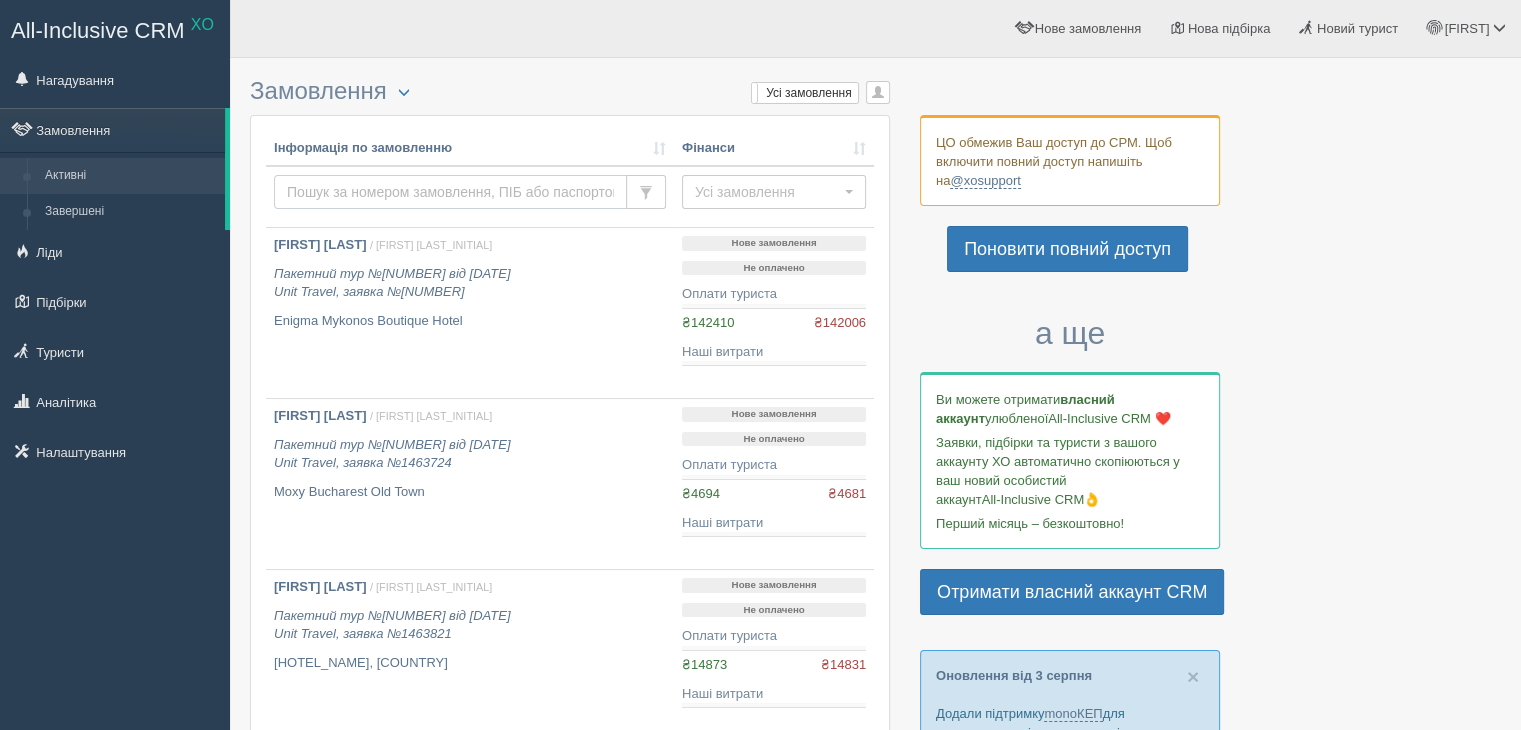 paste on "76471" 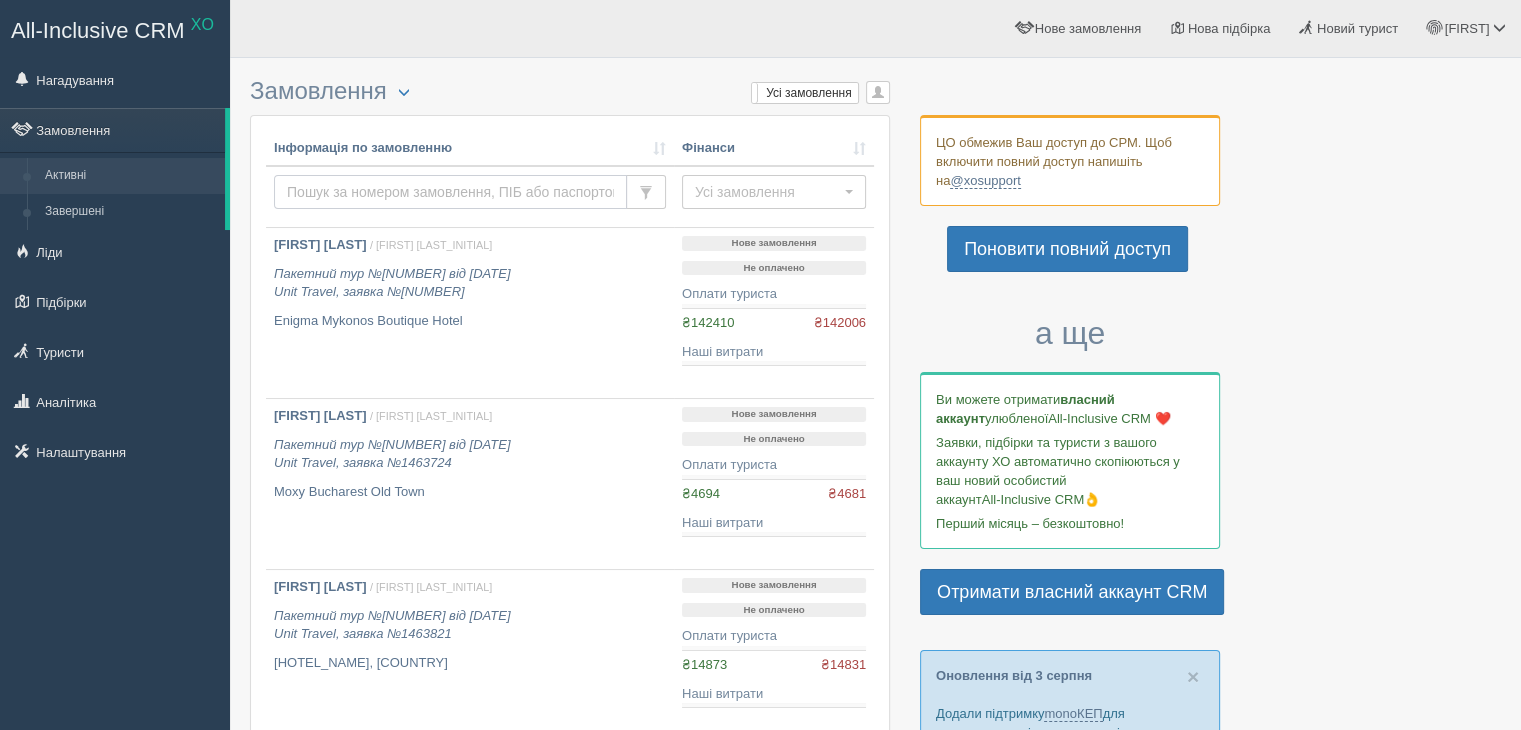 type on "76471" 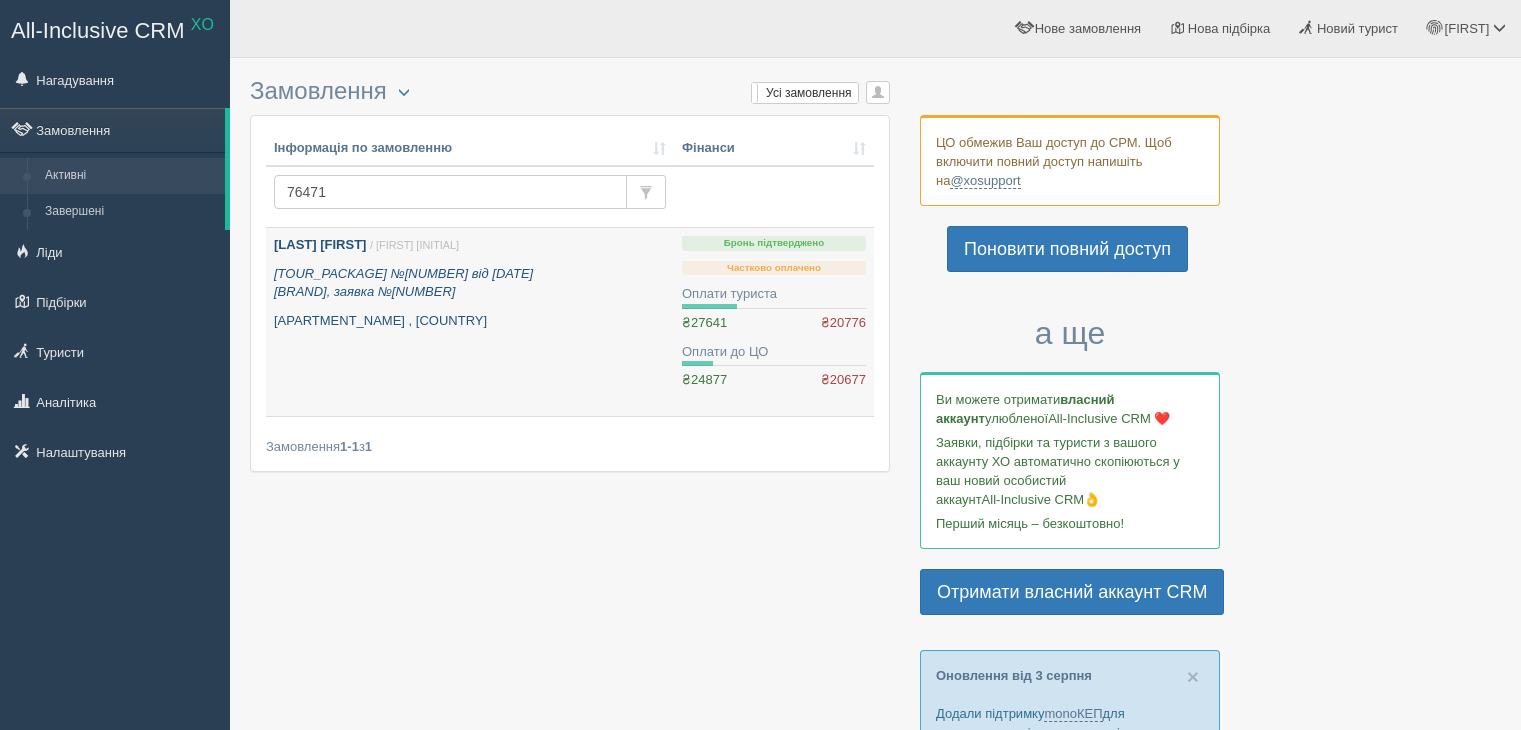 scroll, scrollTop: 0, scrollLeft: 0, axis: both 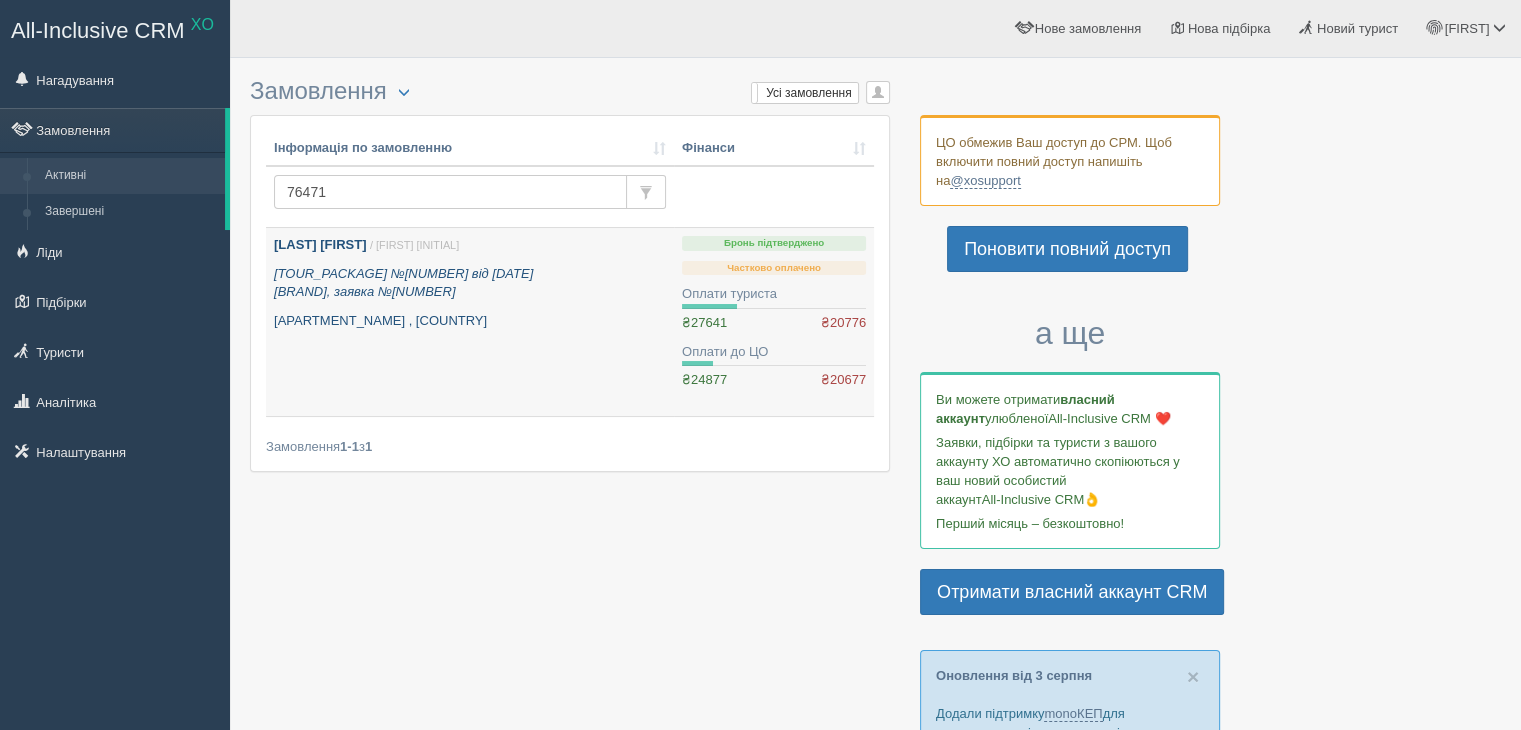 drag, startPoint x: 372, startPoint y: 265, endPoint x: 344, endPoint y: 266, distance: 28.01785 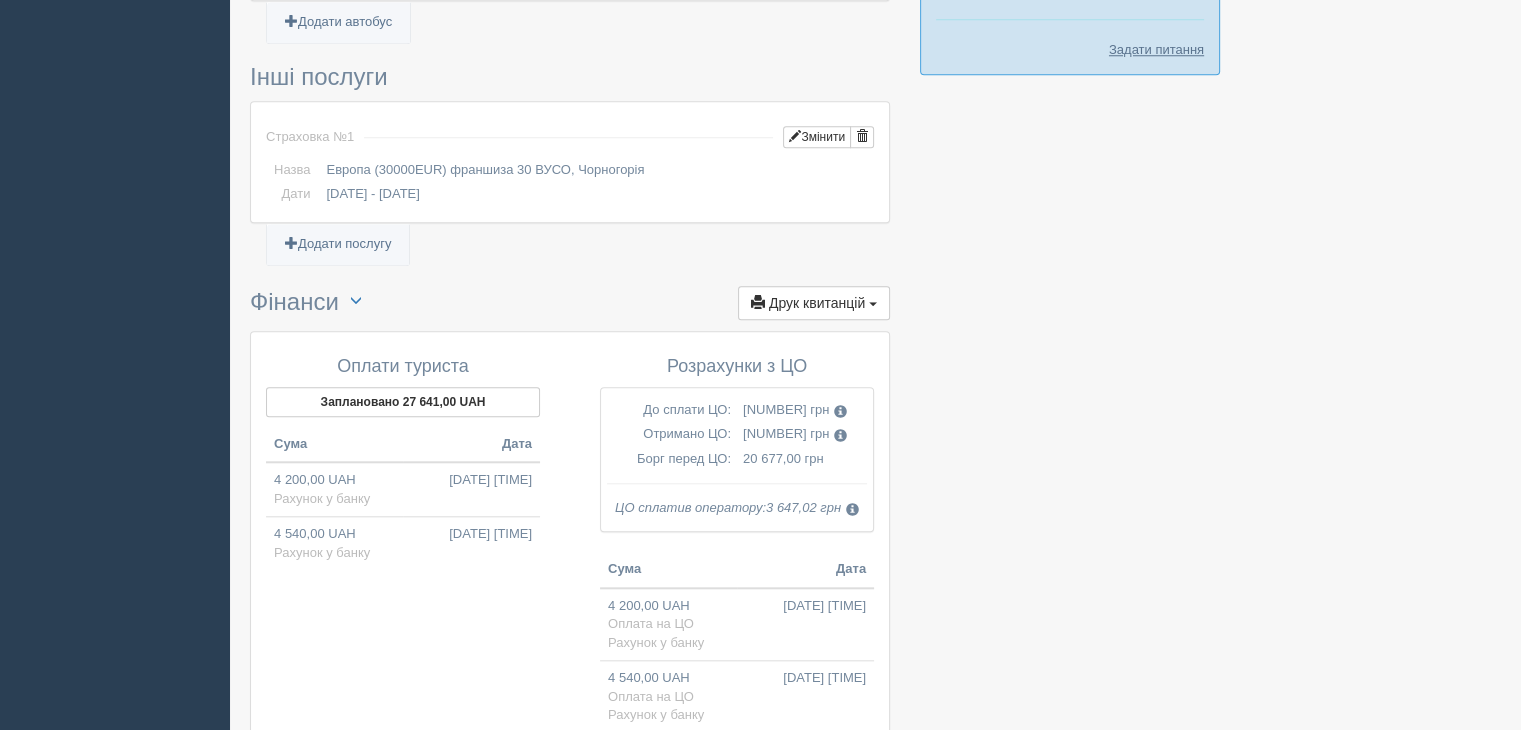 scroll, scrollTop: 2092, scrollLeft: 0, axis: vertical 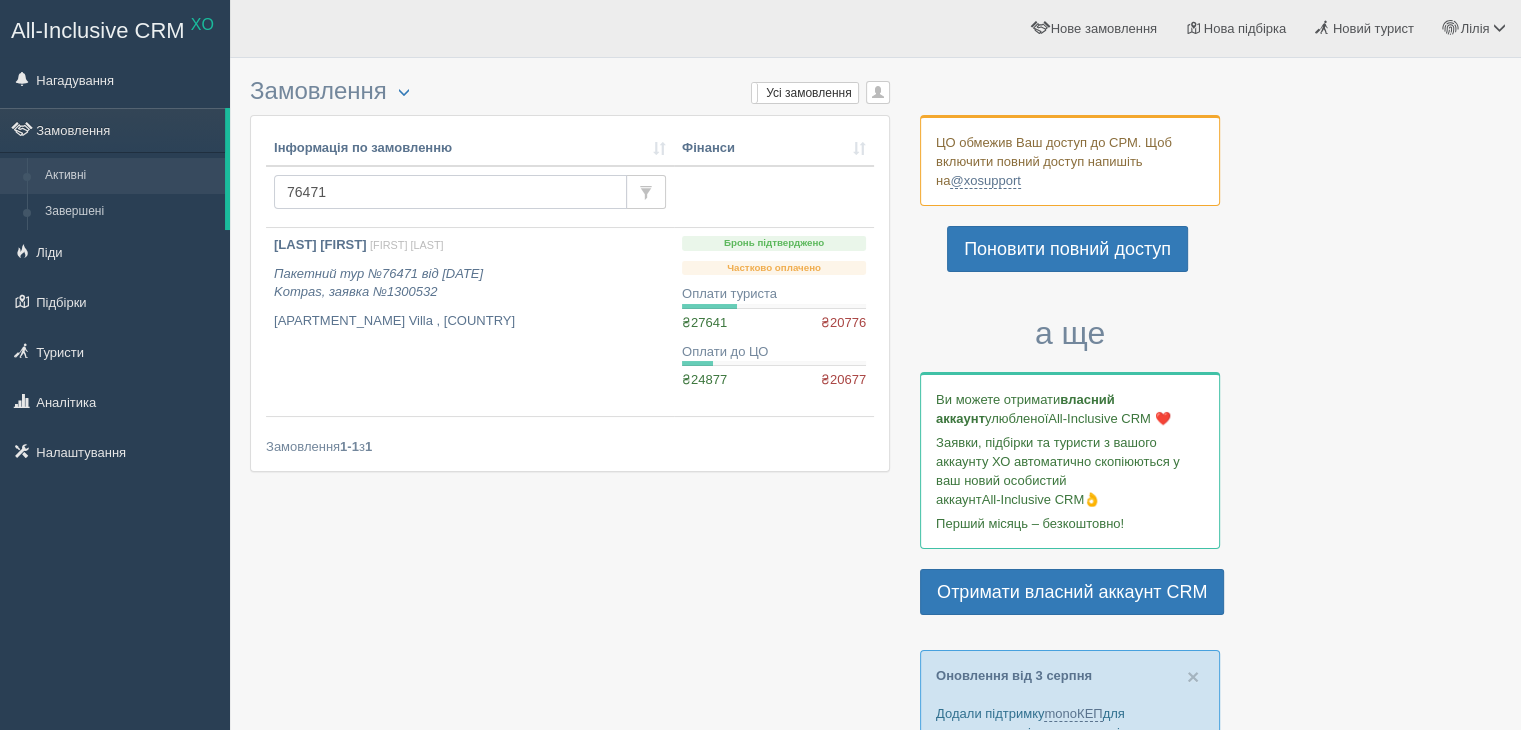 click on "76471" at bounding box center (450, 192) 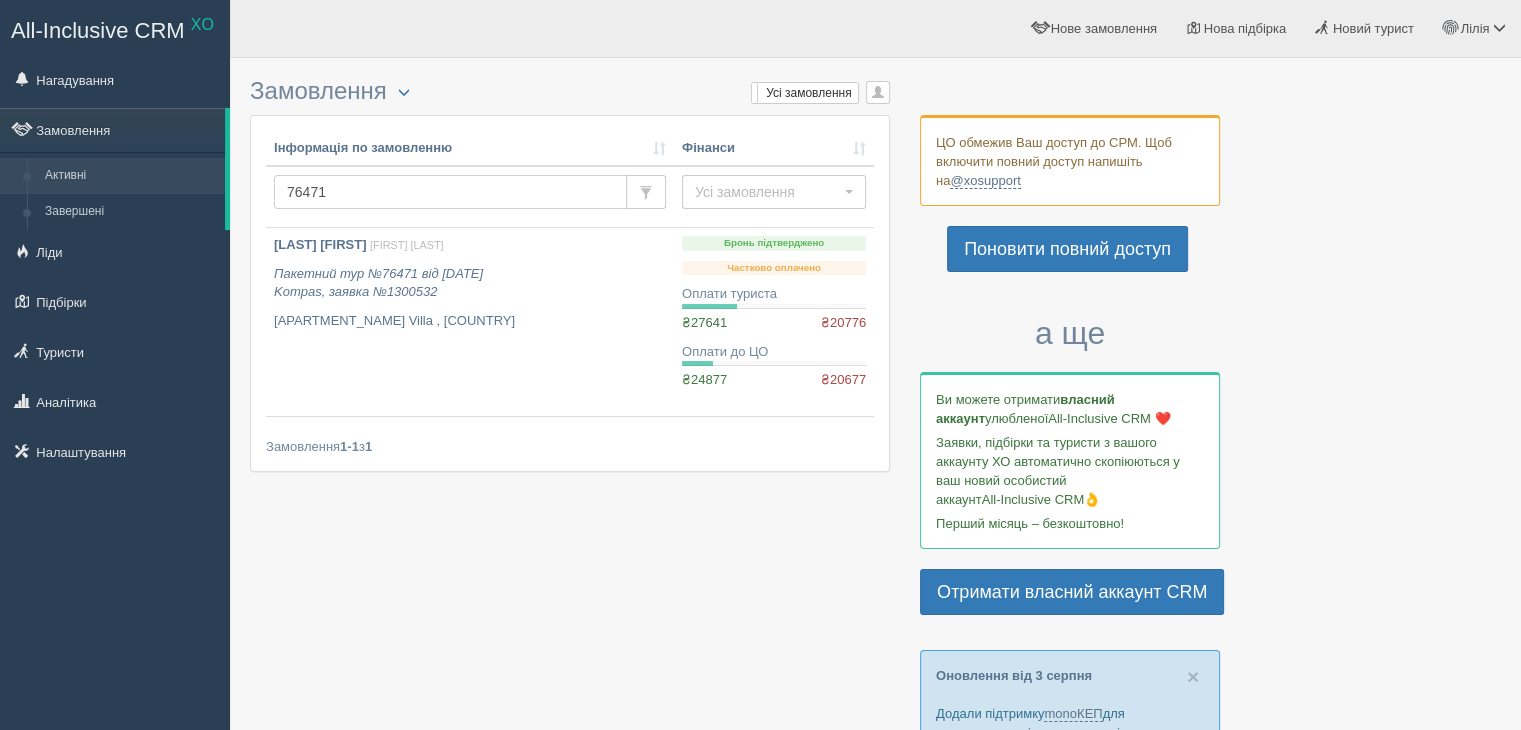 paste on "64729" 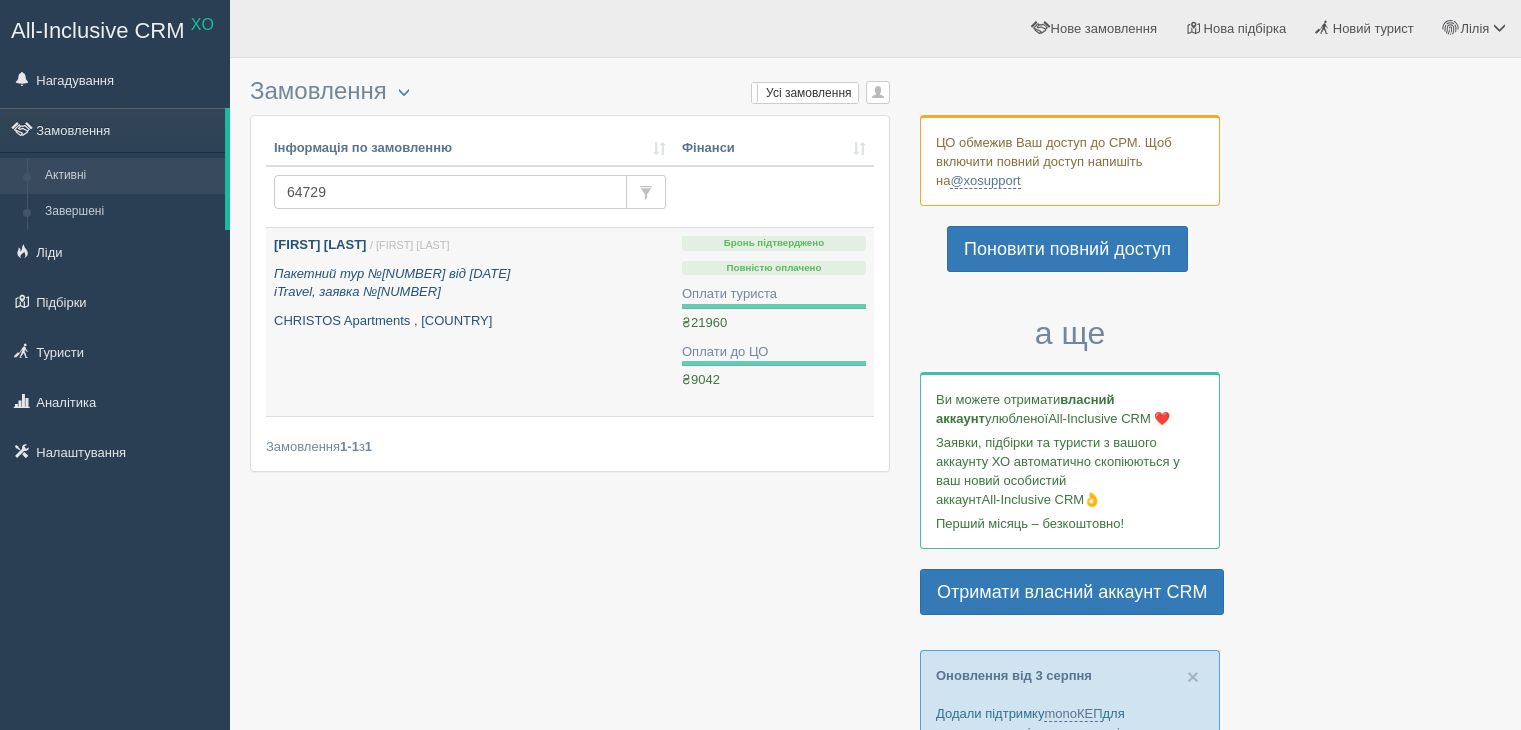 scroll, scrollTop: 0, scrollLeft: 0, axis: both 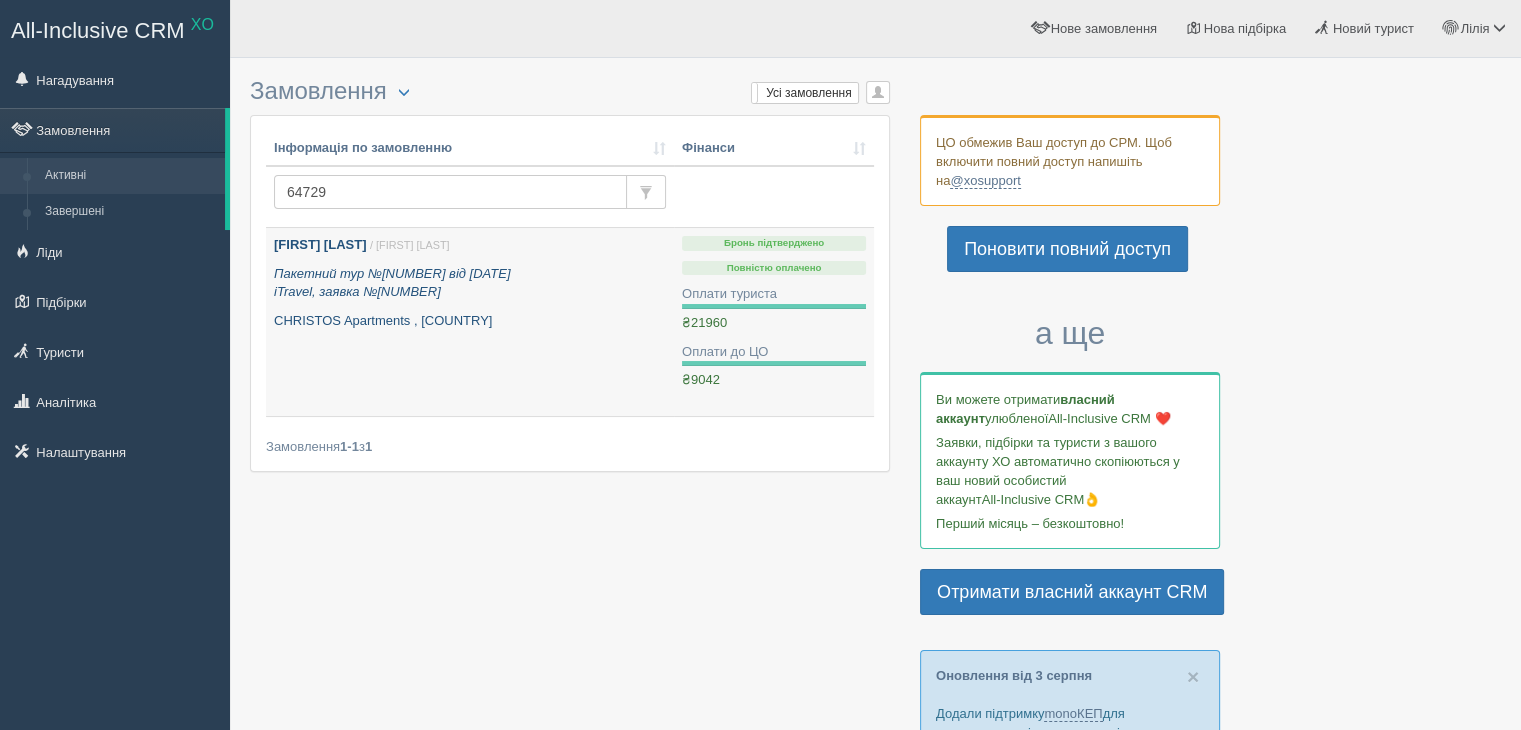 click on "Інна Калько
/ Світлана Г.
Пакетний тур №64729 від 06.12.2024
iTravel, заявка №27101
CHRISTOS Apartments , Греція" at bounding box center [470, 283] 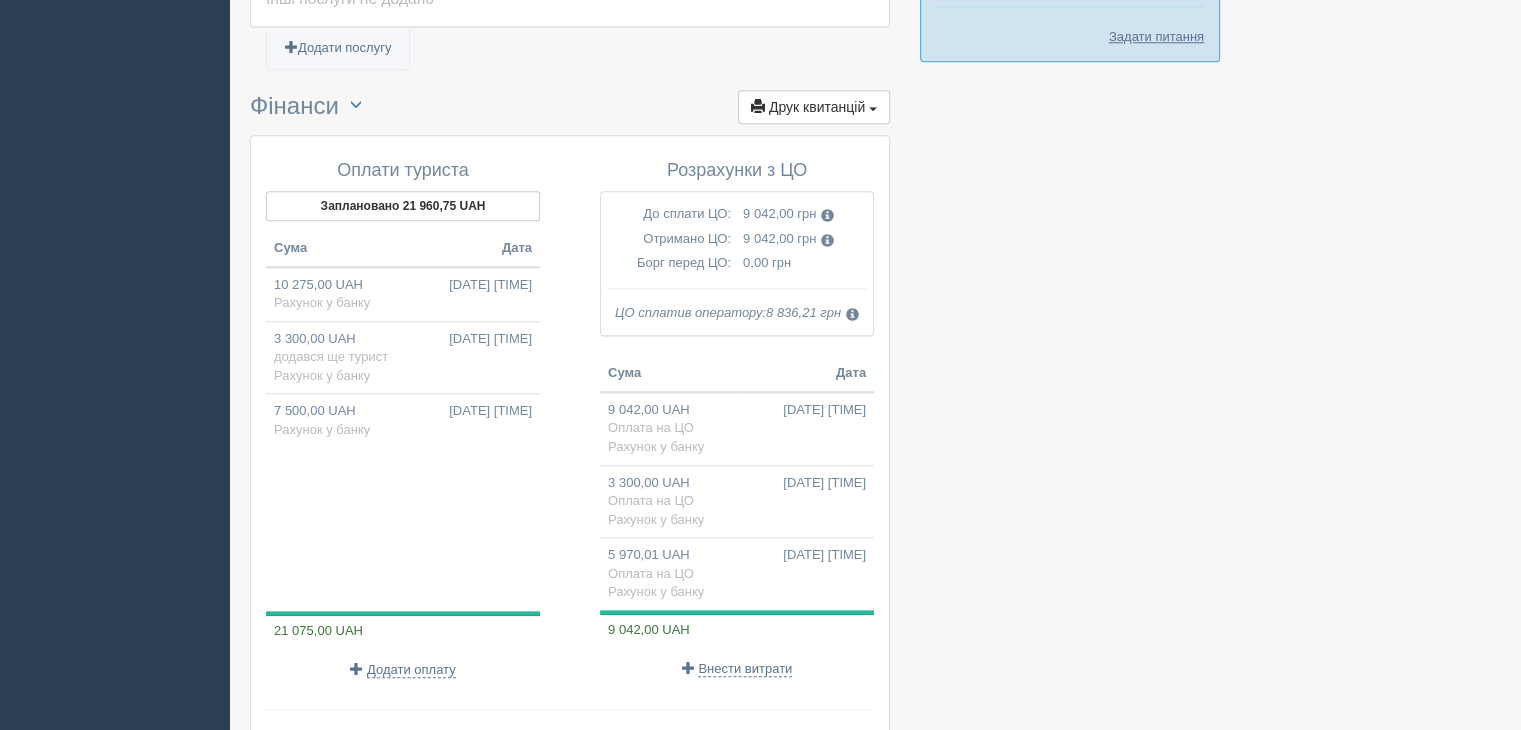 scroll, scrollTop: 2000, scrollLeft: 0, axis: vertical 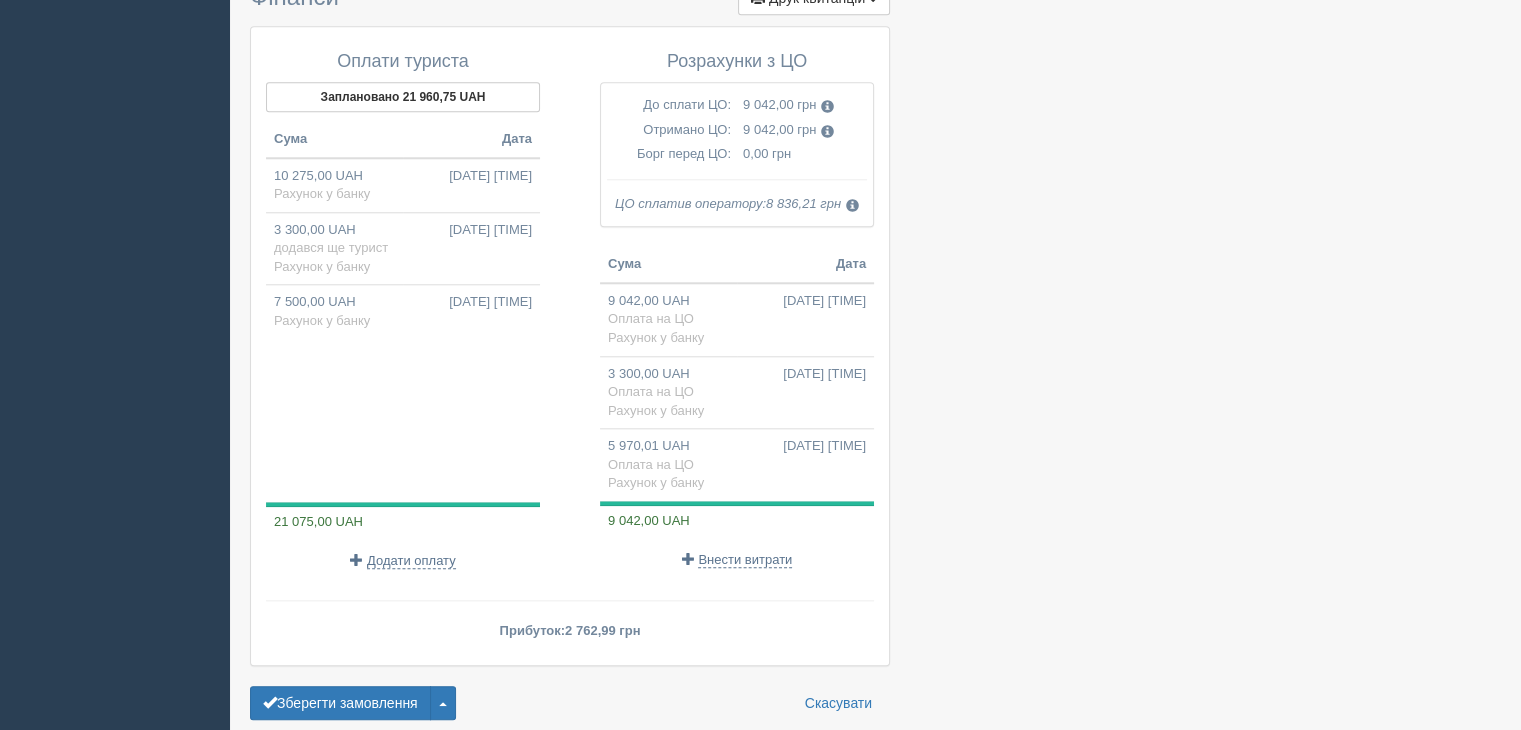 click on "3 300,00 UAH
23.06.2025 11:05
додався ще  турист
Рахунок у банку" at bounding box center (403, 248) 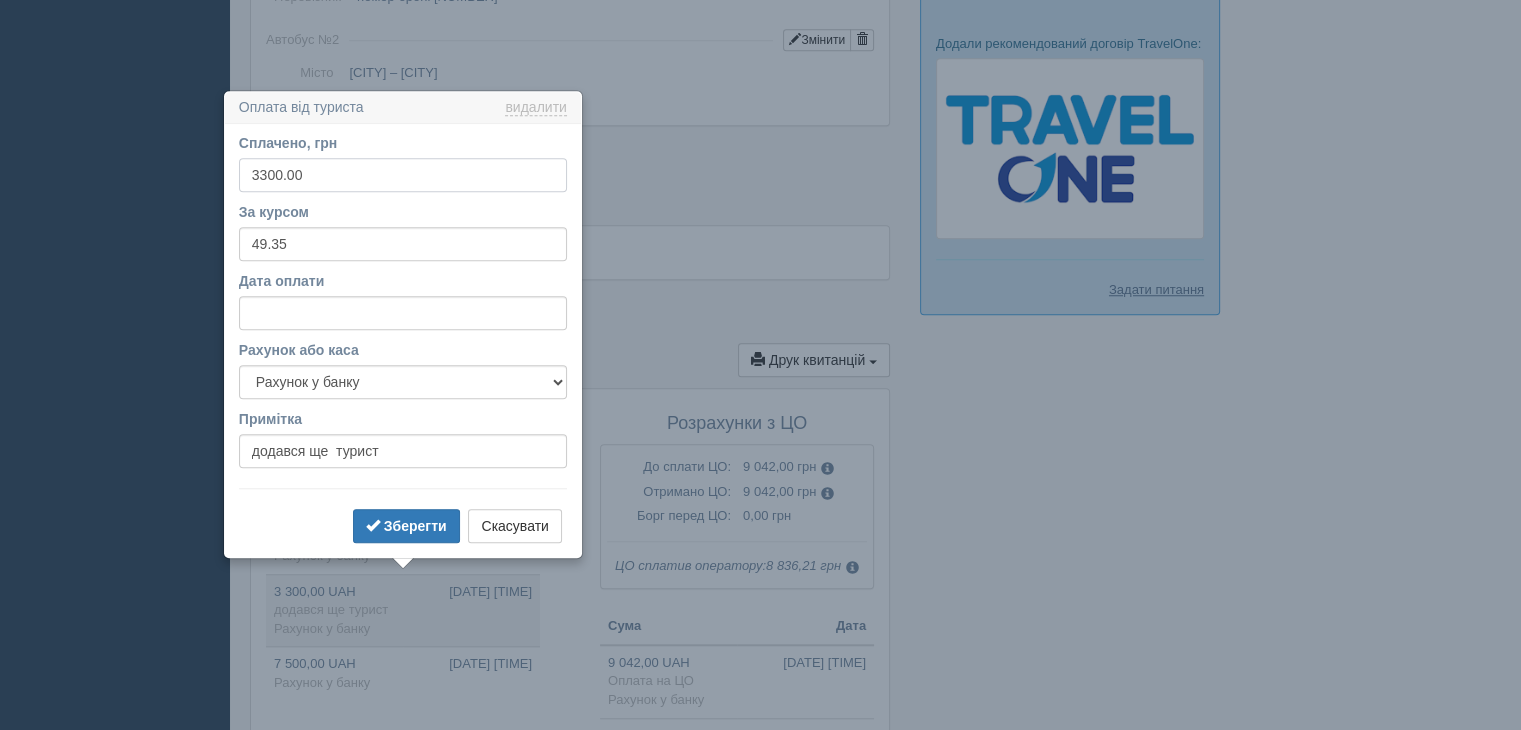 scroll, scrollTop: 1728, scrollLeft: 0, axis: vertical 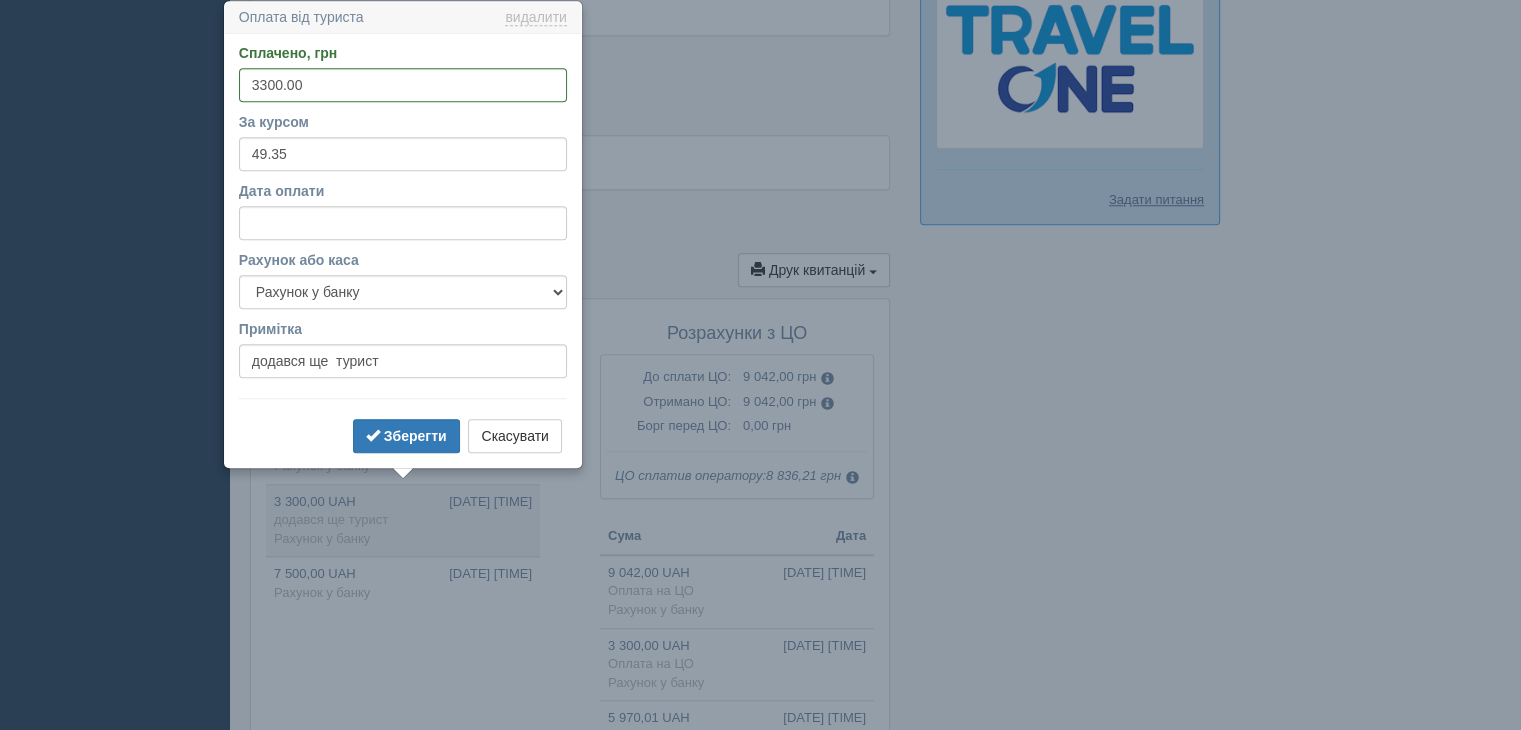 click at bounding box center (875, -329) 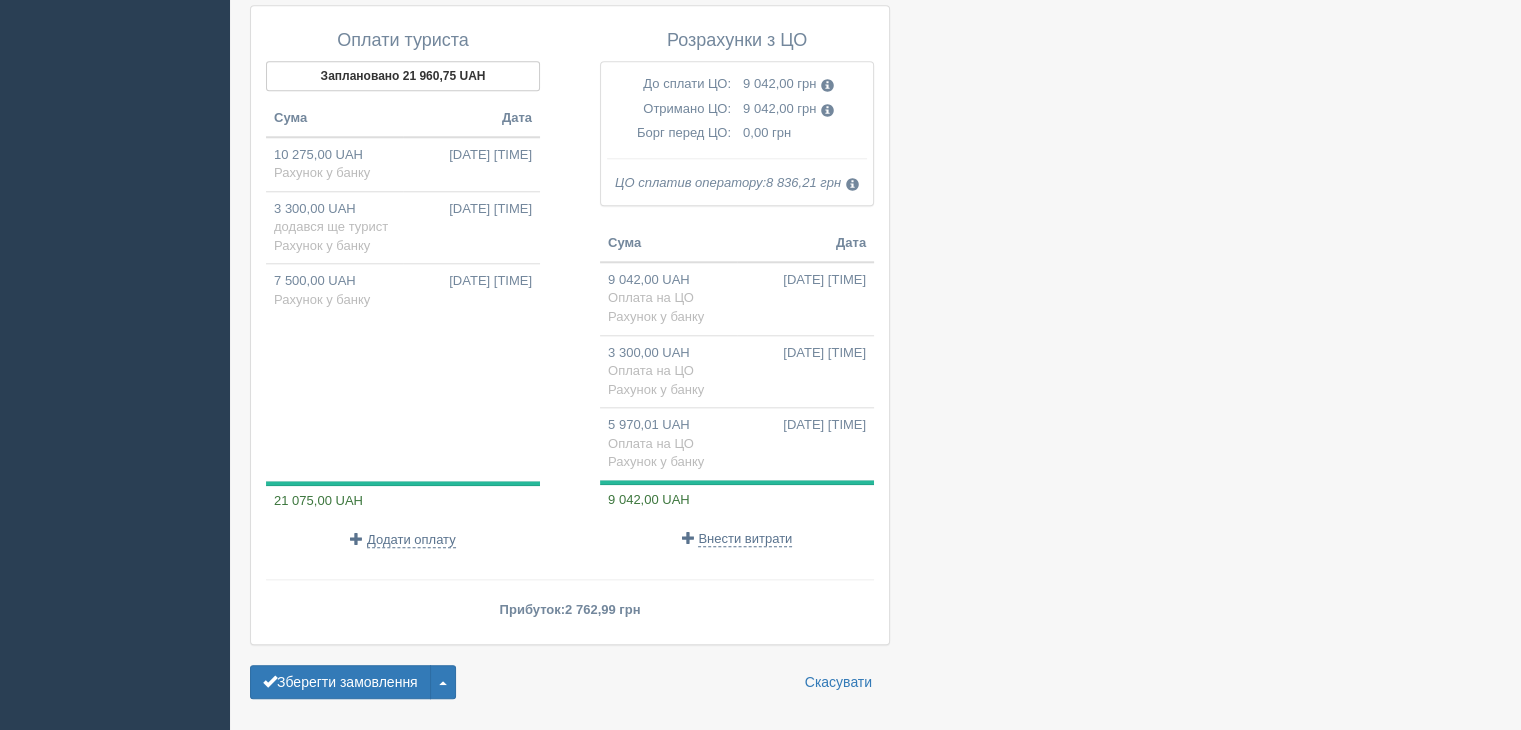 scroll, scrollTop: 2028, scrollLeft: 0, axis: vertical 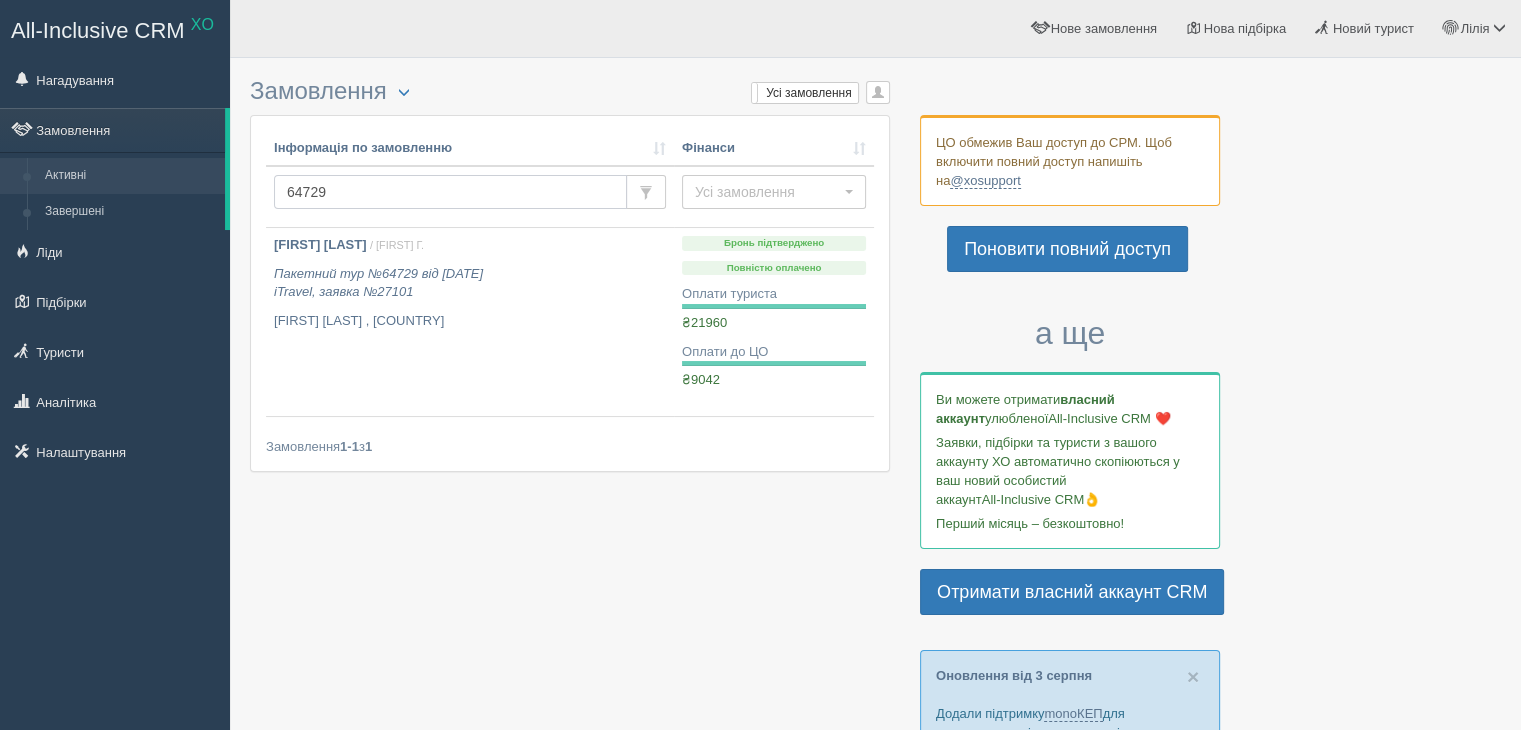 click on "64729" at bounding box center (450, 192) 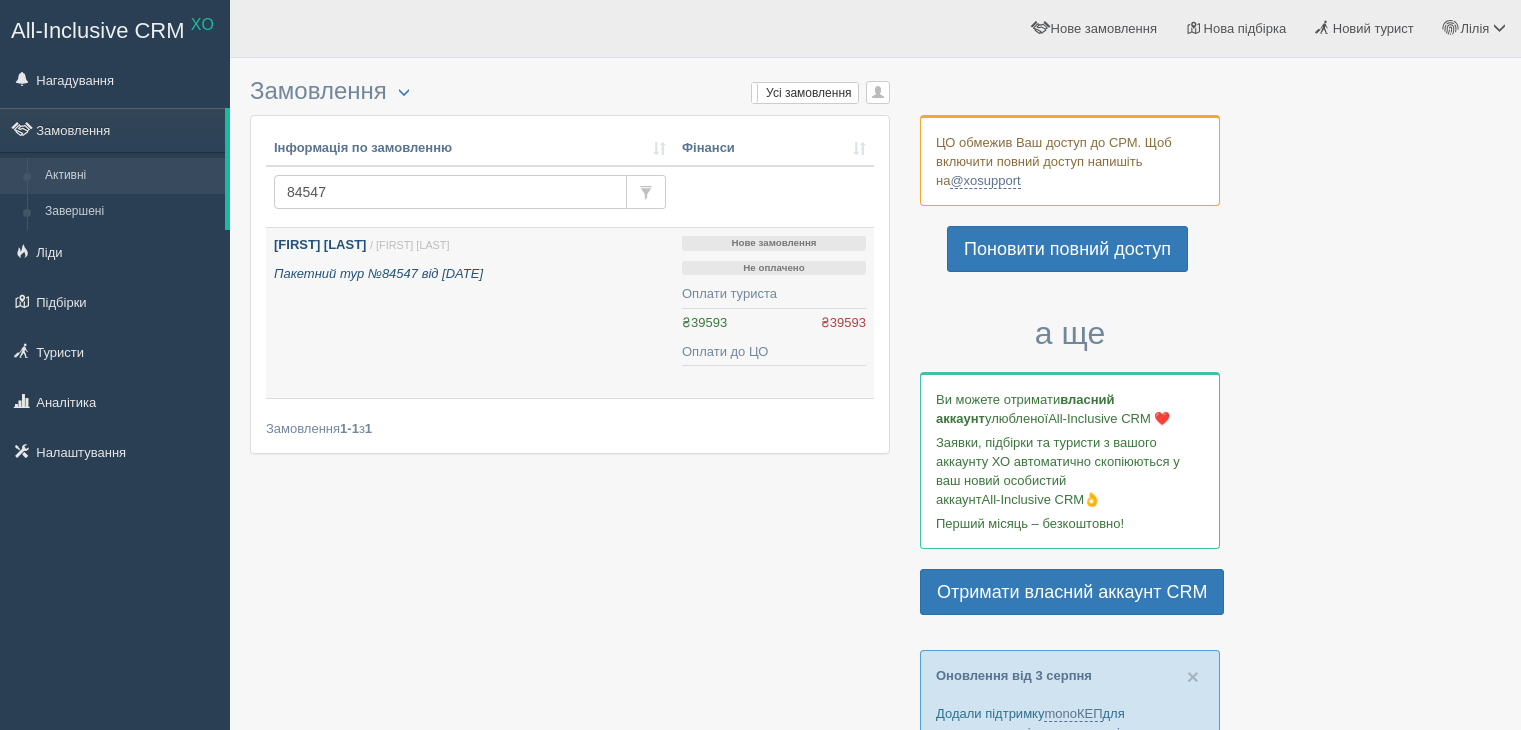 scroll, scrollTop: 0, scrollLeft: 0, axis: both 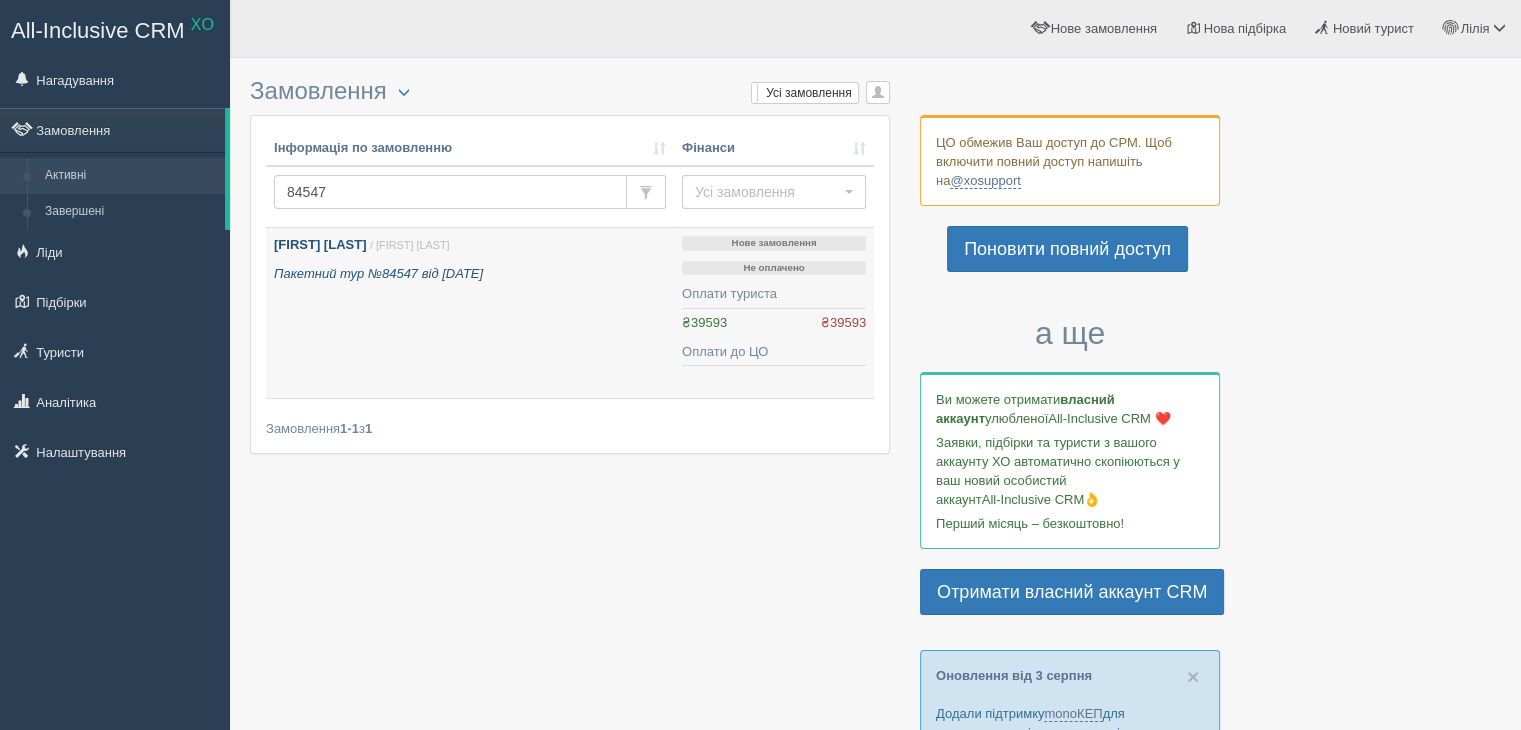 click on "[FIRST] [LAST]
/ [FIRST] [LAST]
Пакетний тур №84547 від [DATE]" at bounding box center (470, 313) 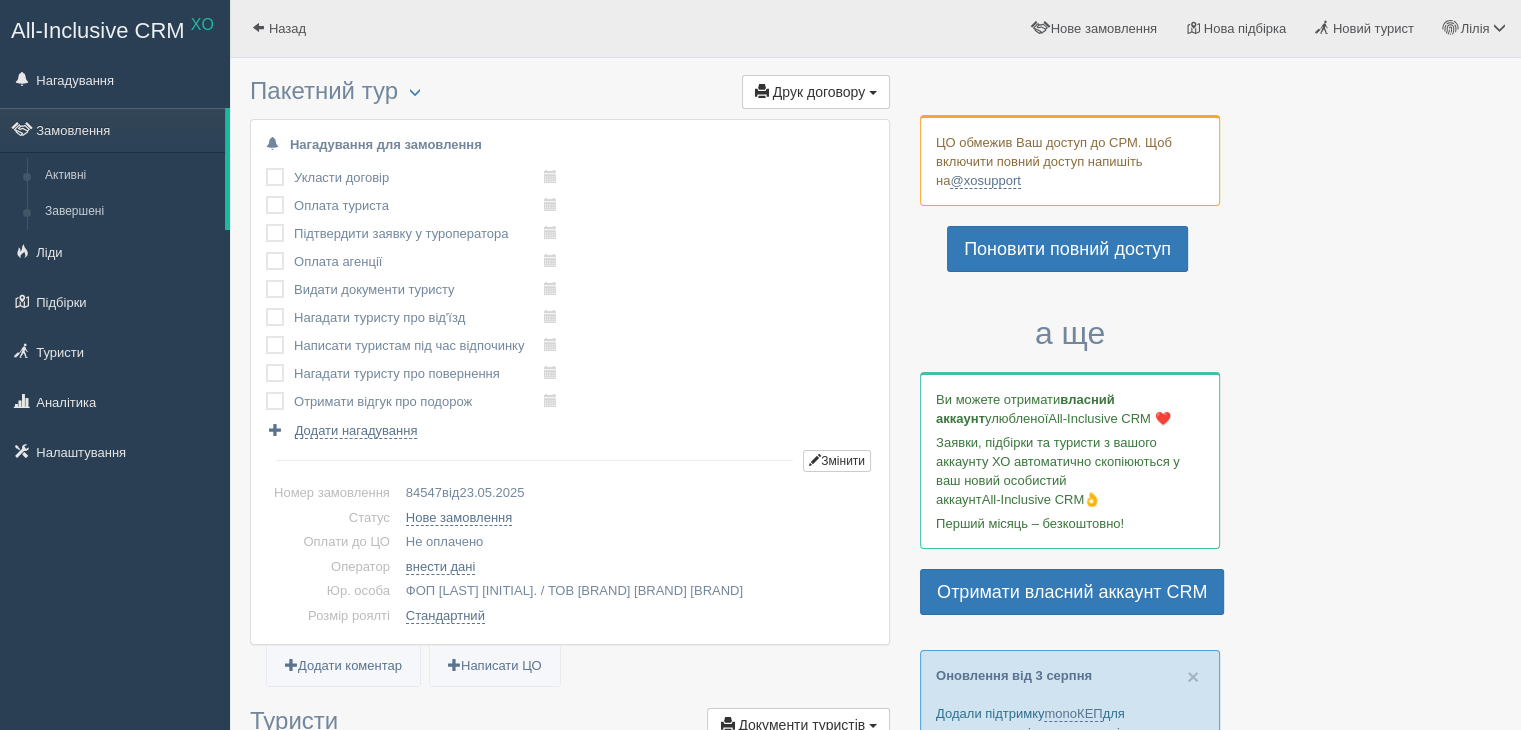 scroll, scrollTop: 0, scrollLeft: 0, axis: both 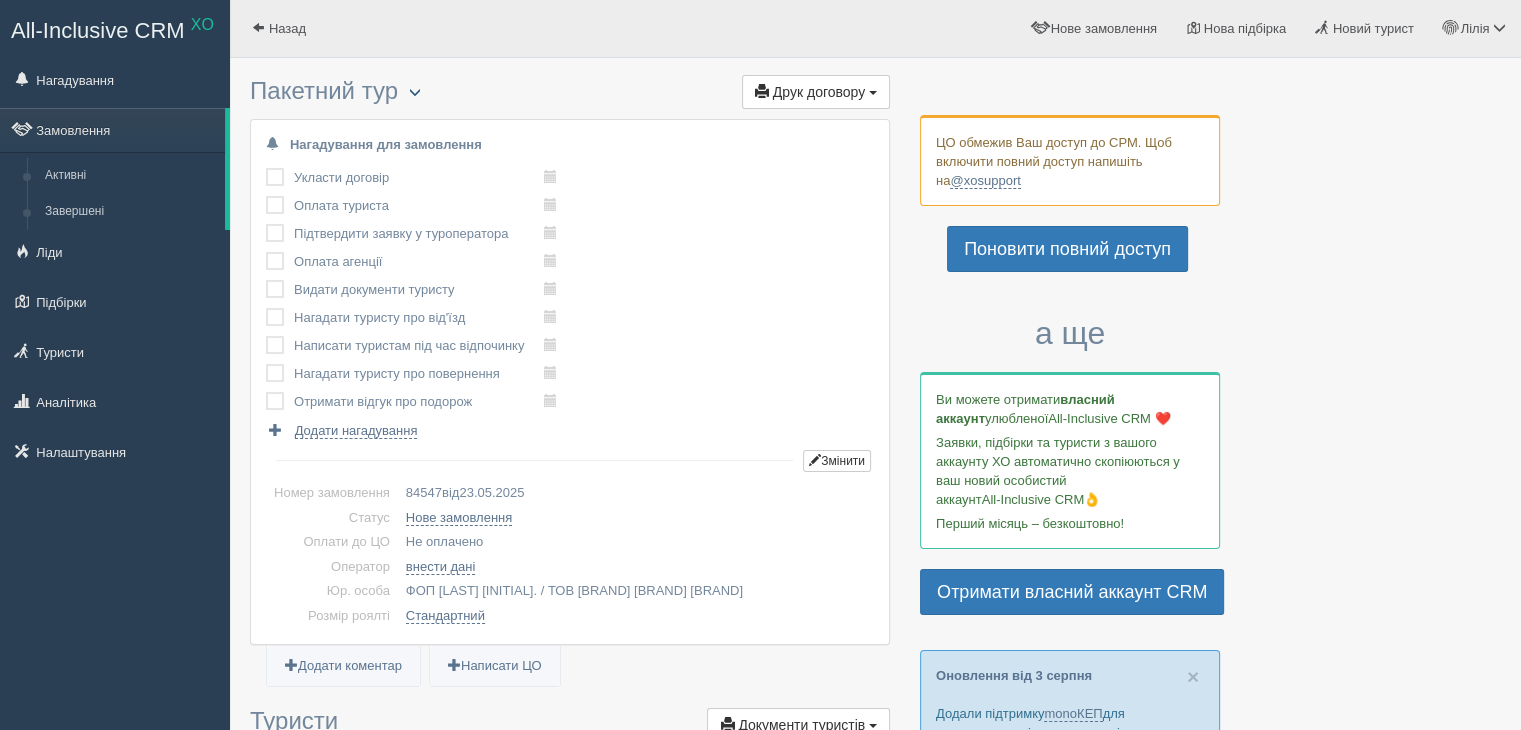 click at bounding box center (415, 92) 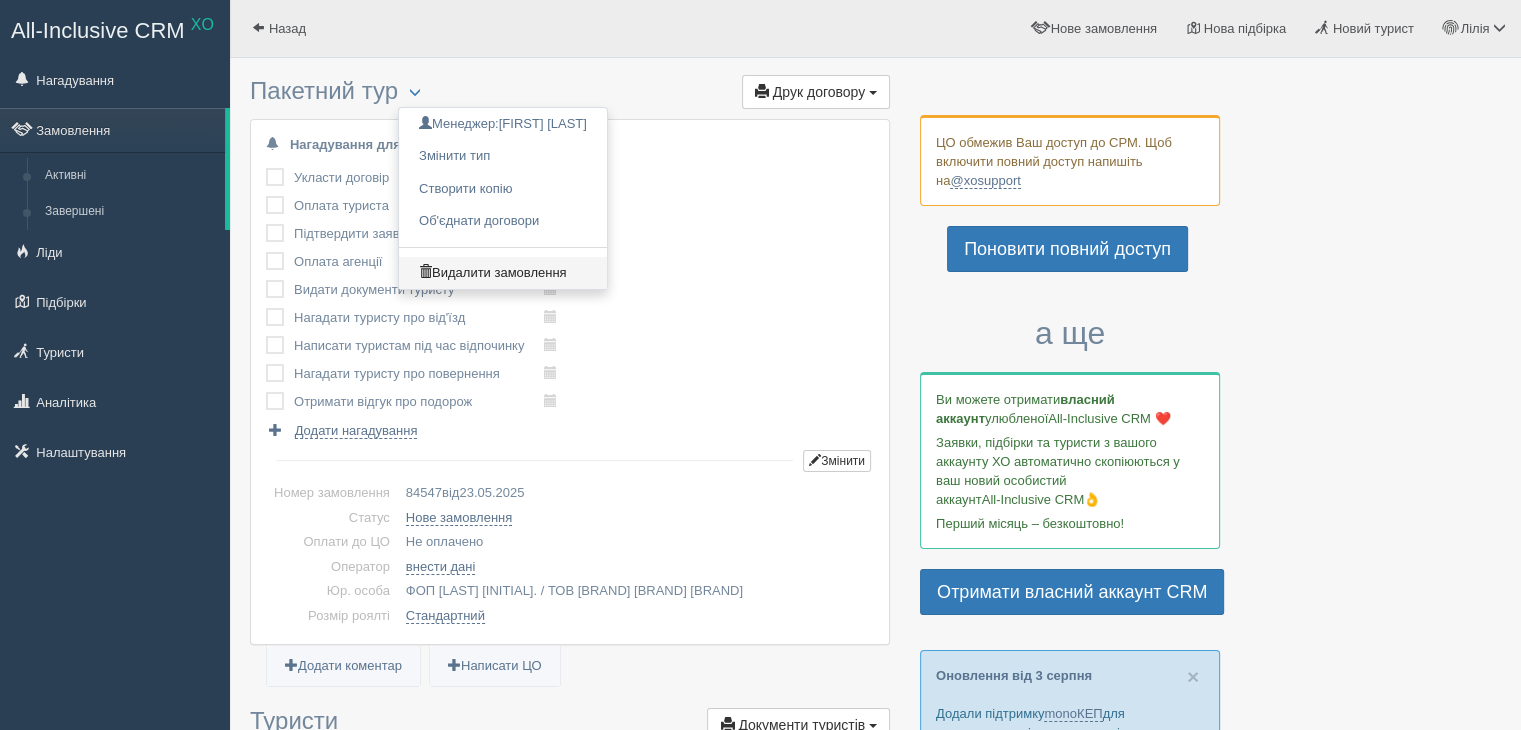click on "Видалити замовлення" at bounding box center (503, 273) 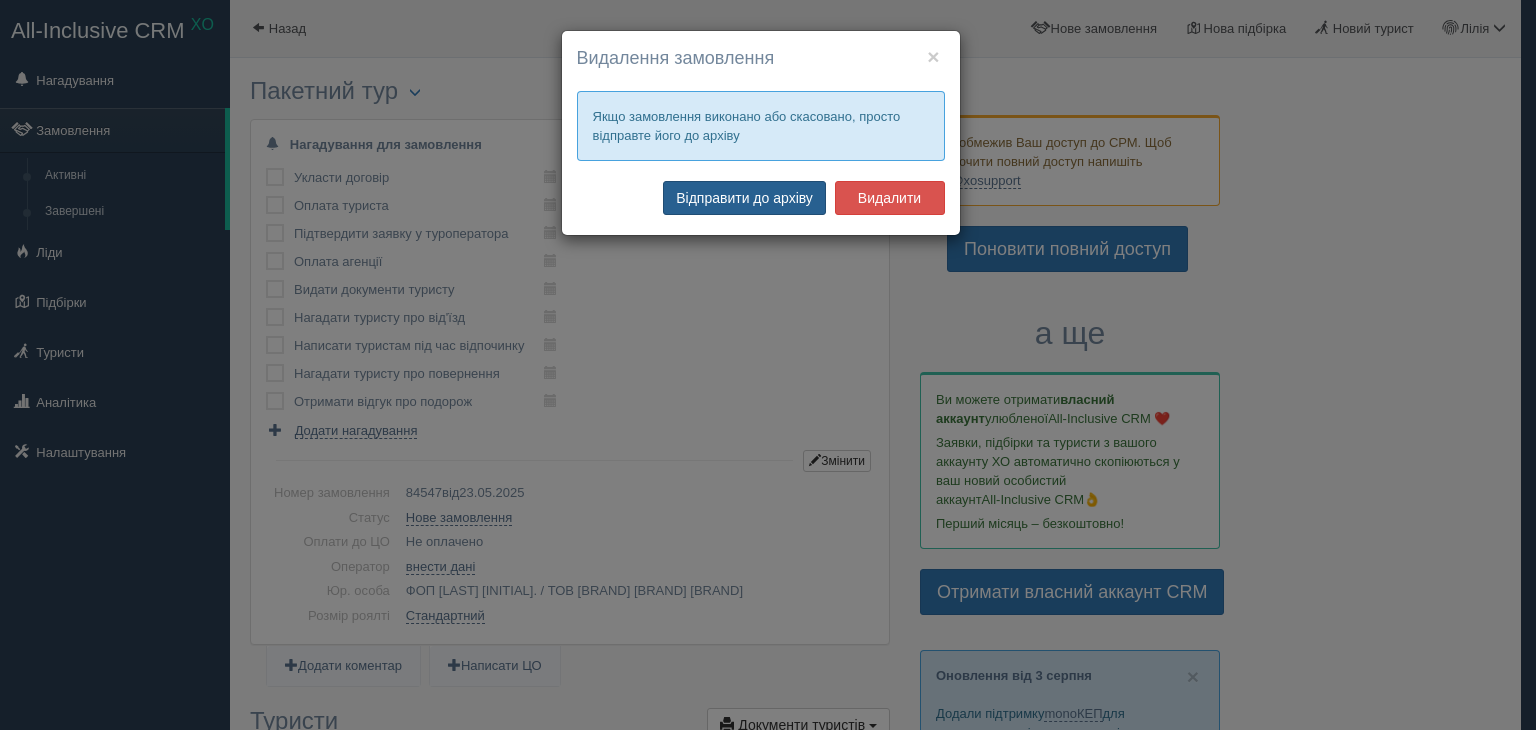 click on "Відправити до архіву" at bounding box center (744, 198) 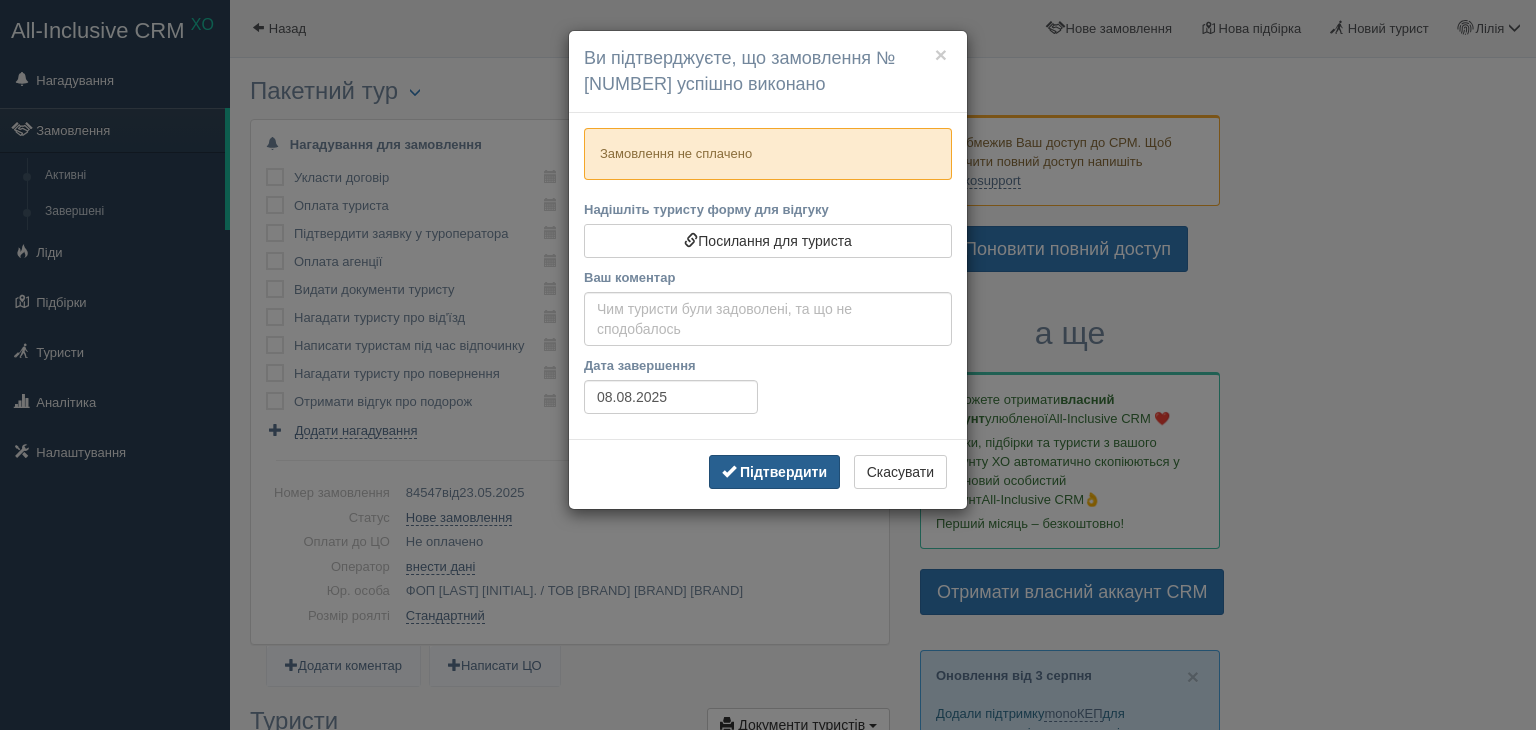 click on "Підтвердити" at bounding box center [774, 472] 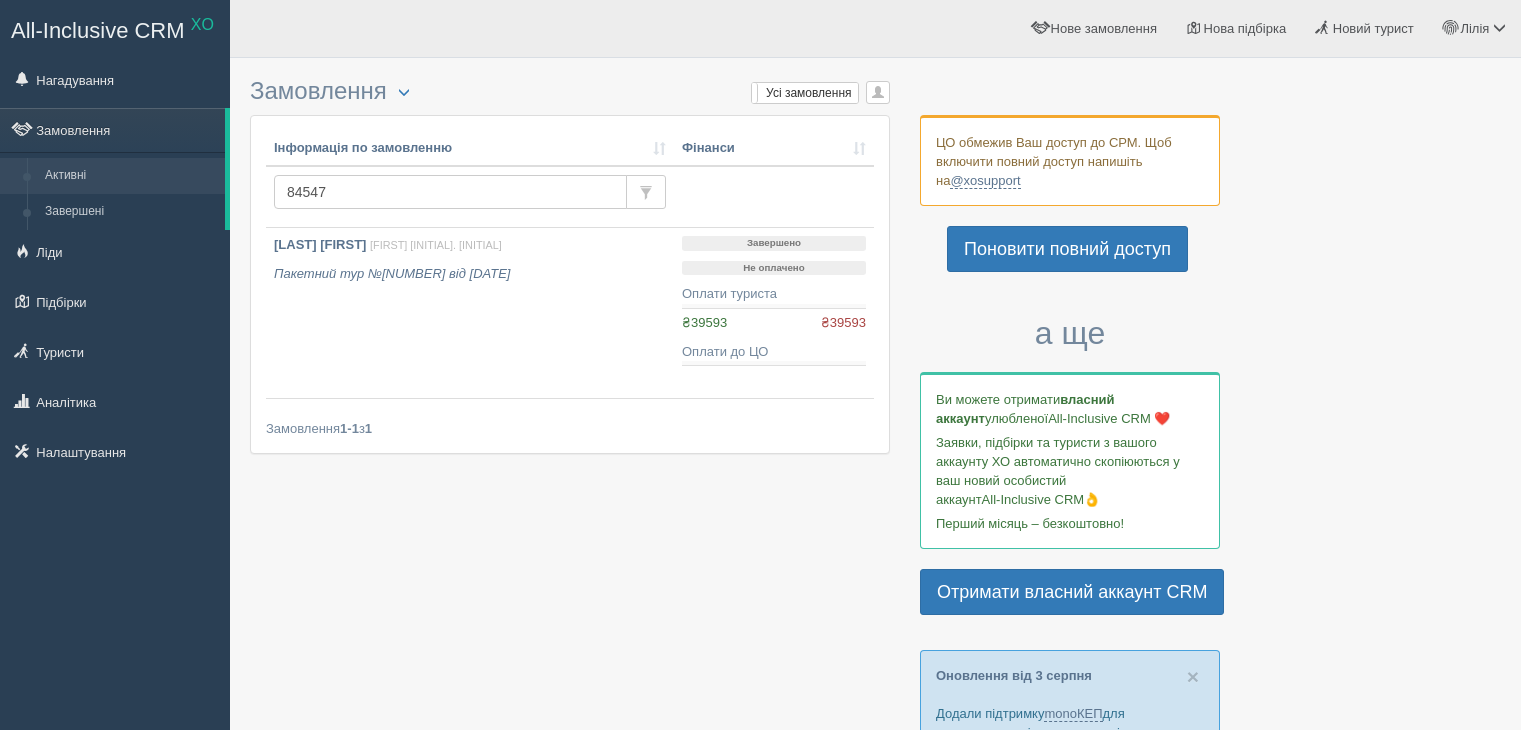 scroll, scrollTop: 0, scrollLeft: 0, axis: both 